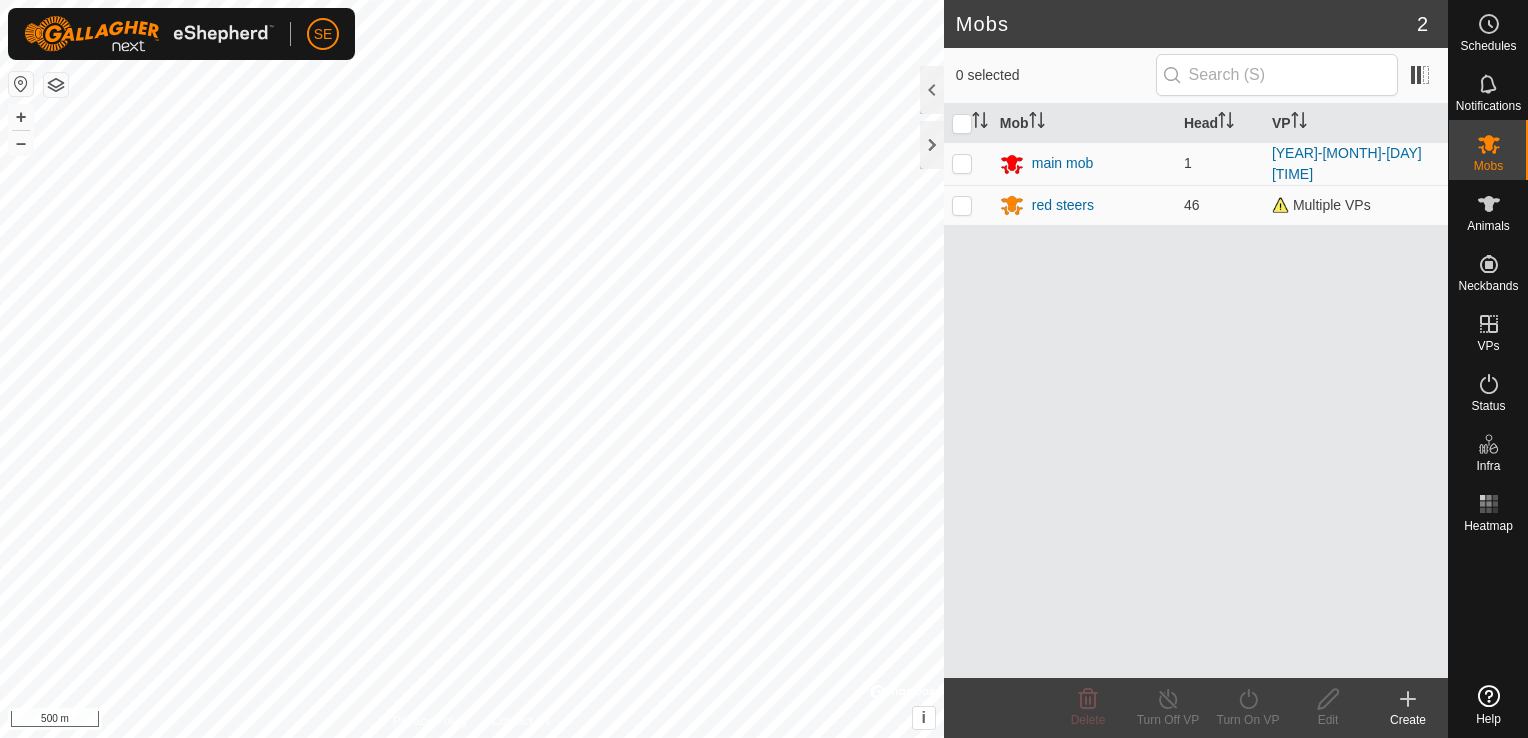scroll, scrollTop: 0, scrollLeft: 0, axis: both 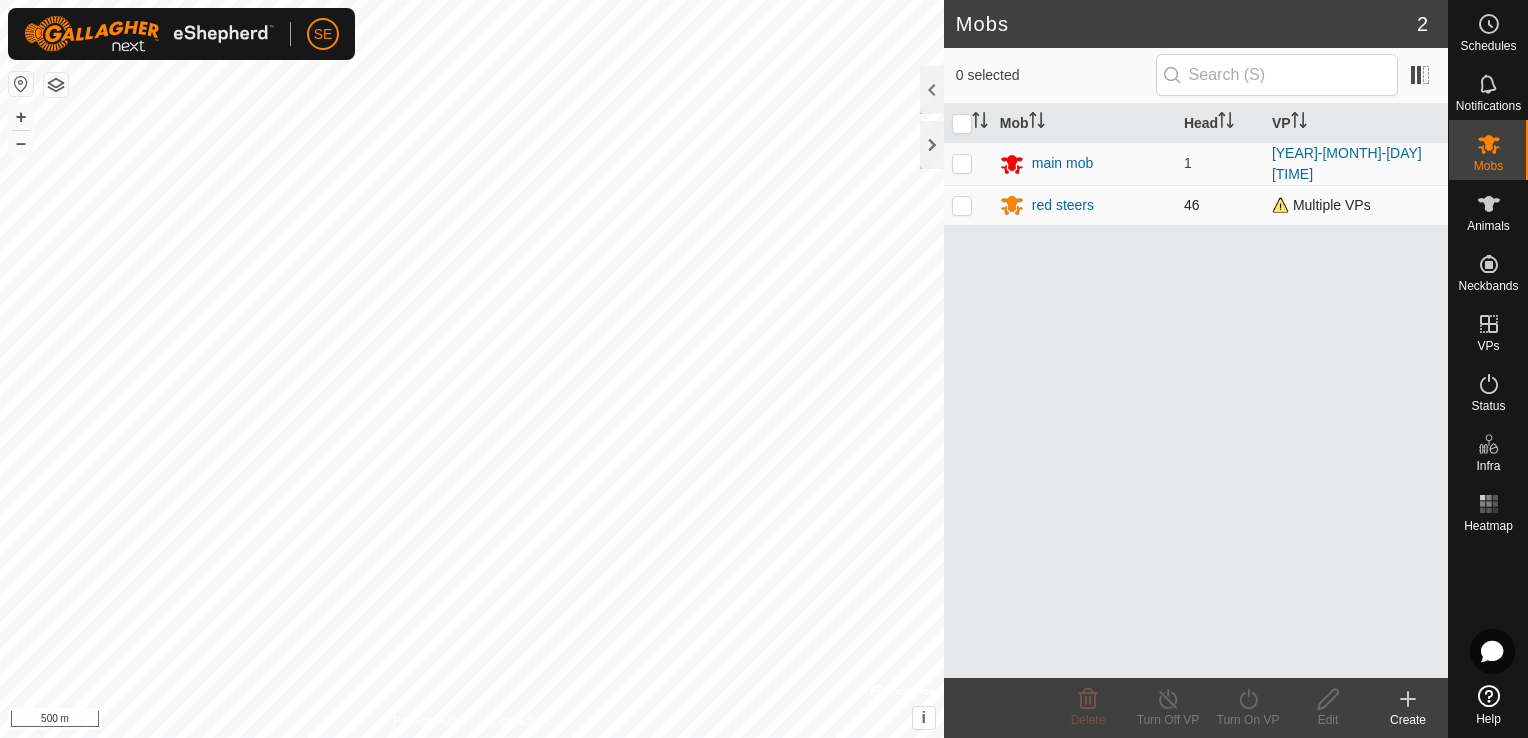 click at bounding box center [962, 205] 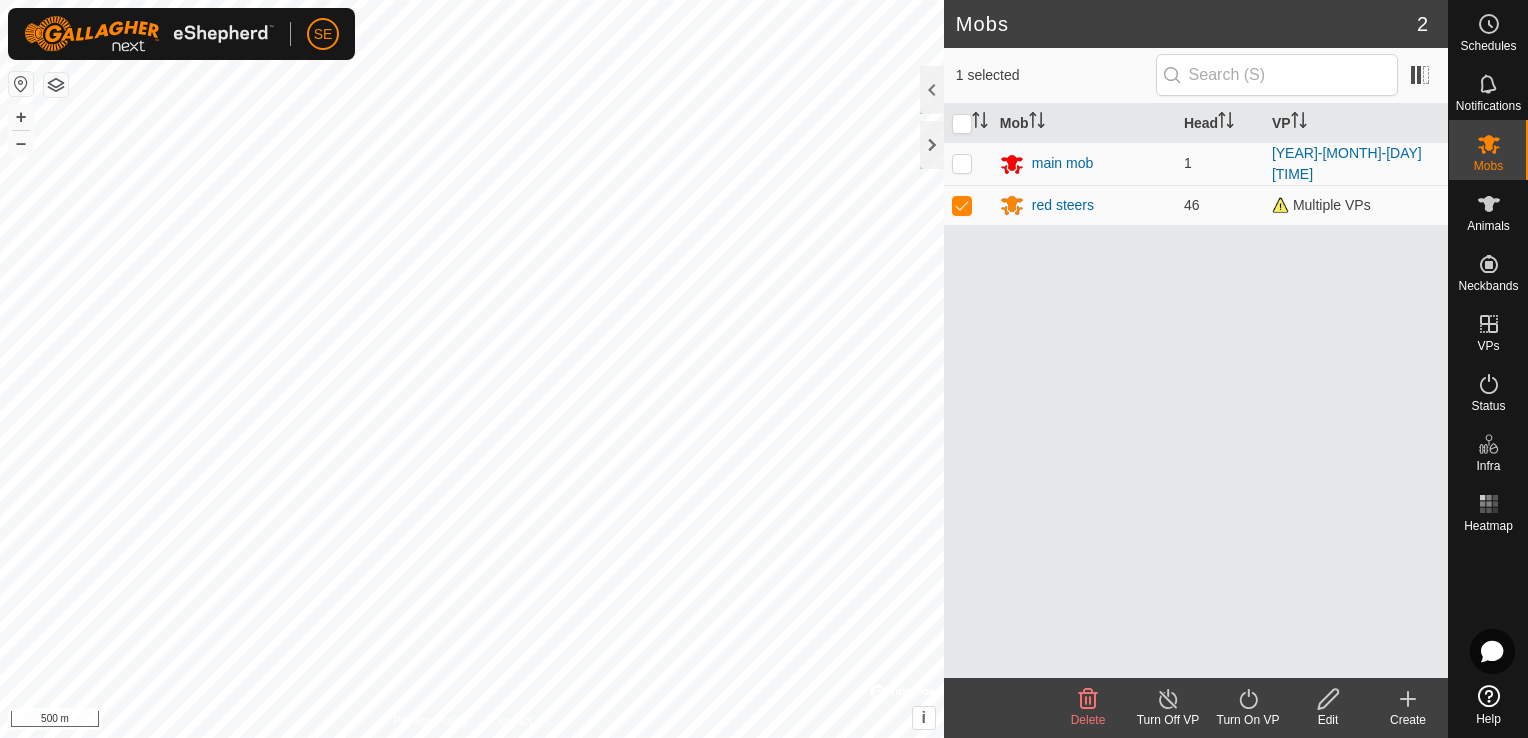 click on "Turn On VP" 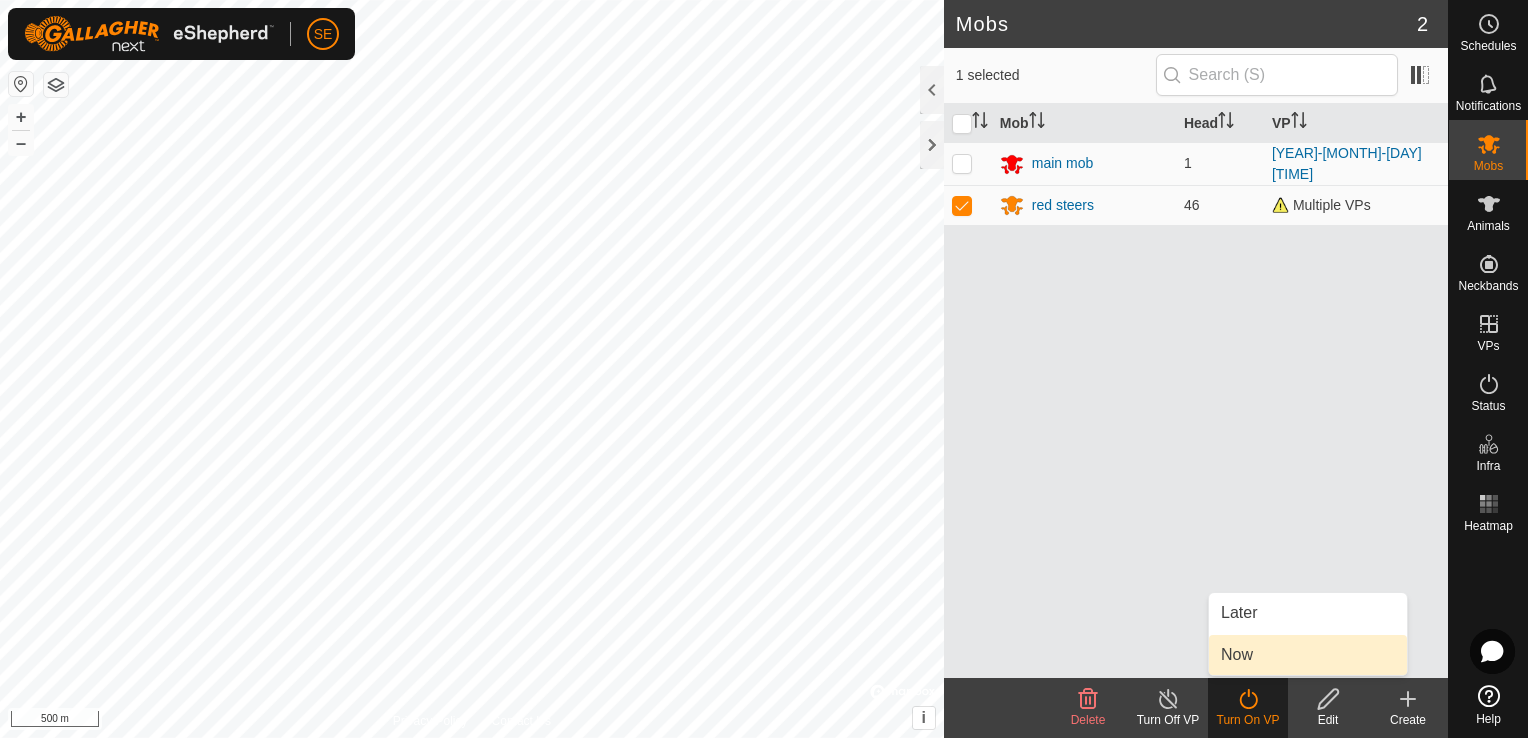 click on "Now" at bounding box center [1308, 655] 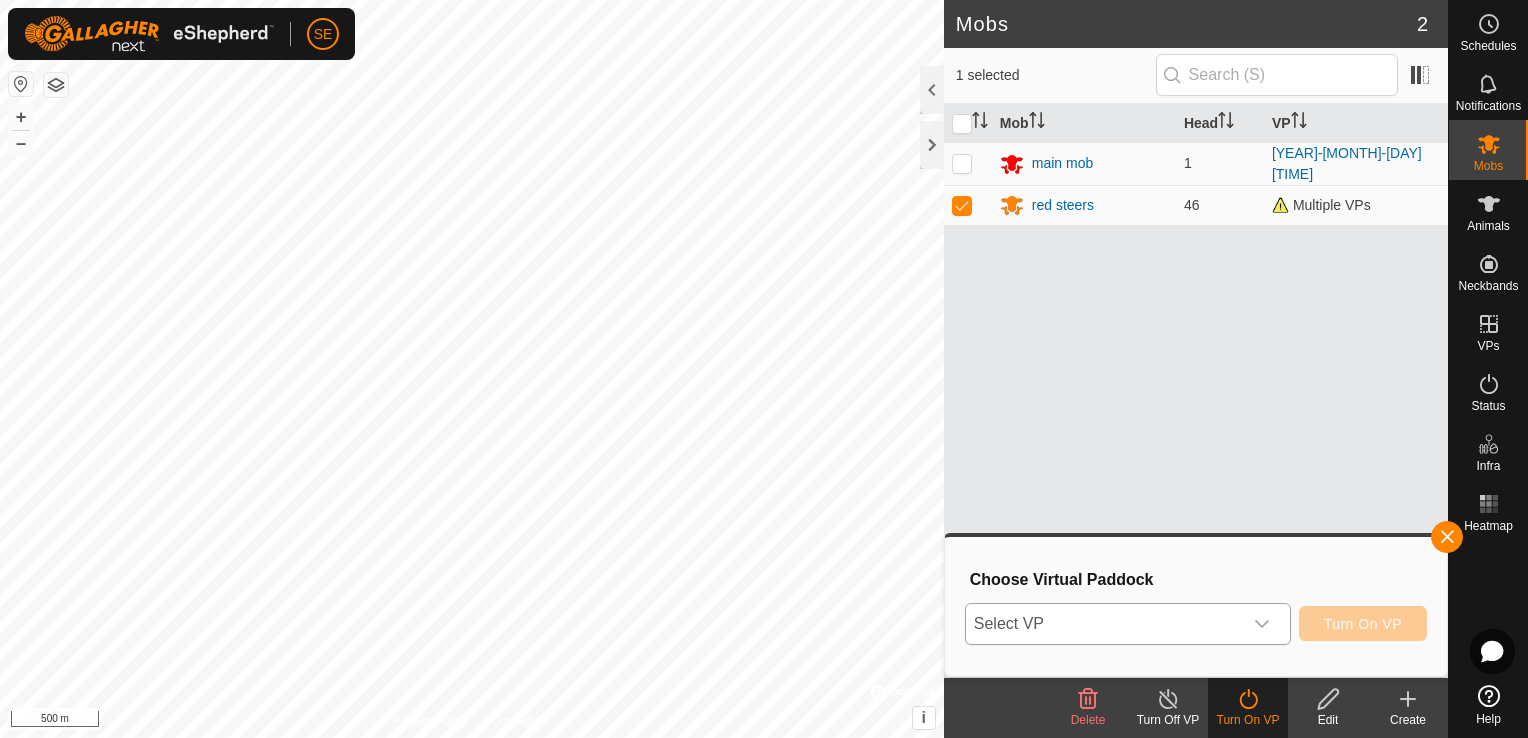click on "Select VP" at bounding box center (1104, 624) 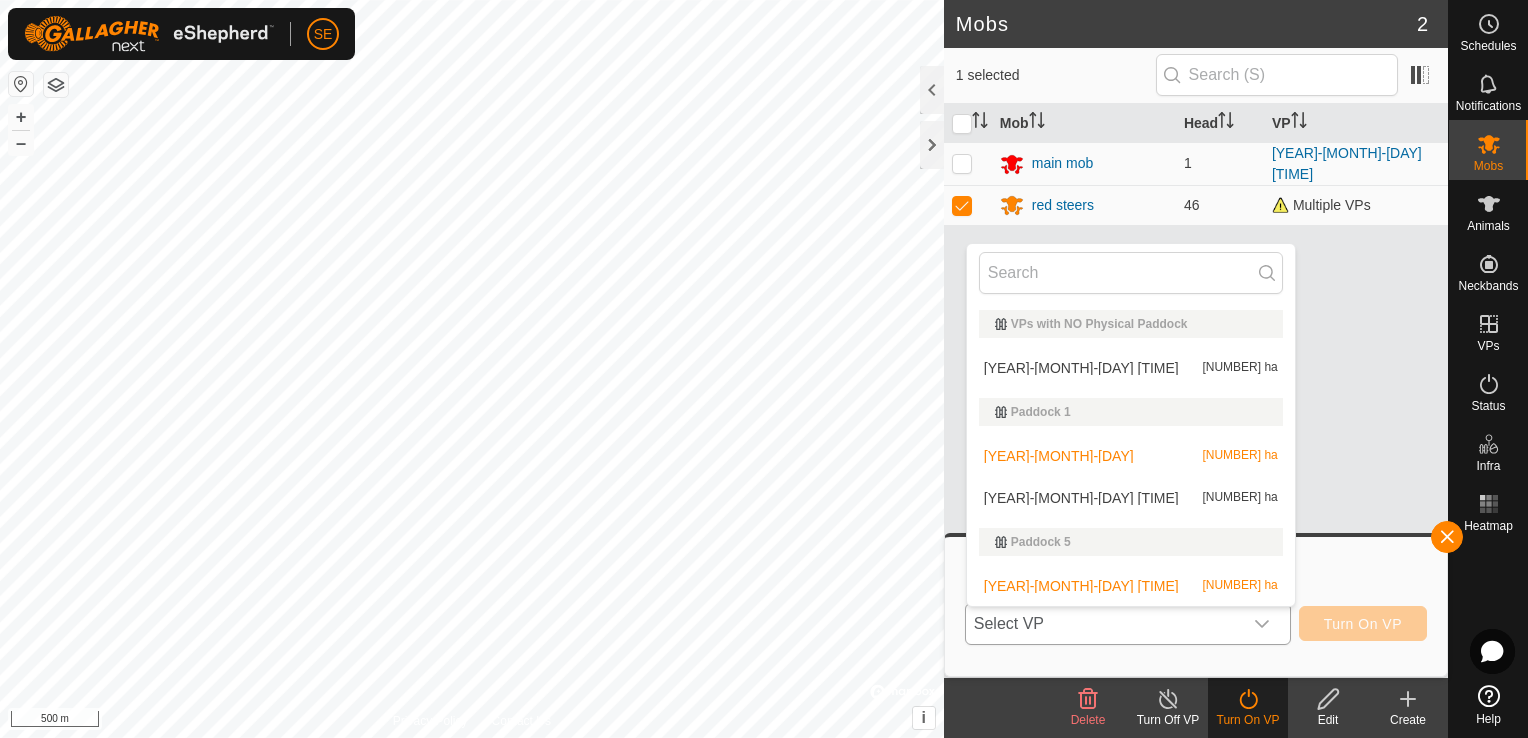 click on "[YEAR]-[MONTH]-[DAY] [TIME] [NUMBER] ha" at bounding box center [1131, 498] 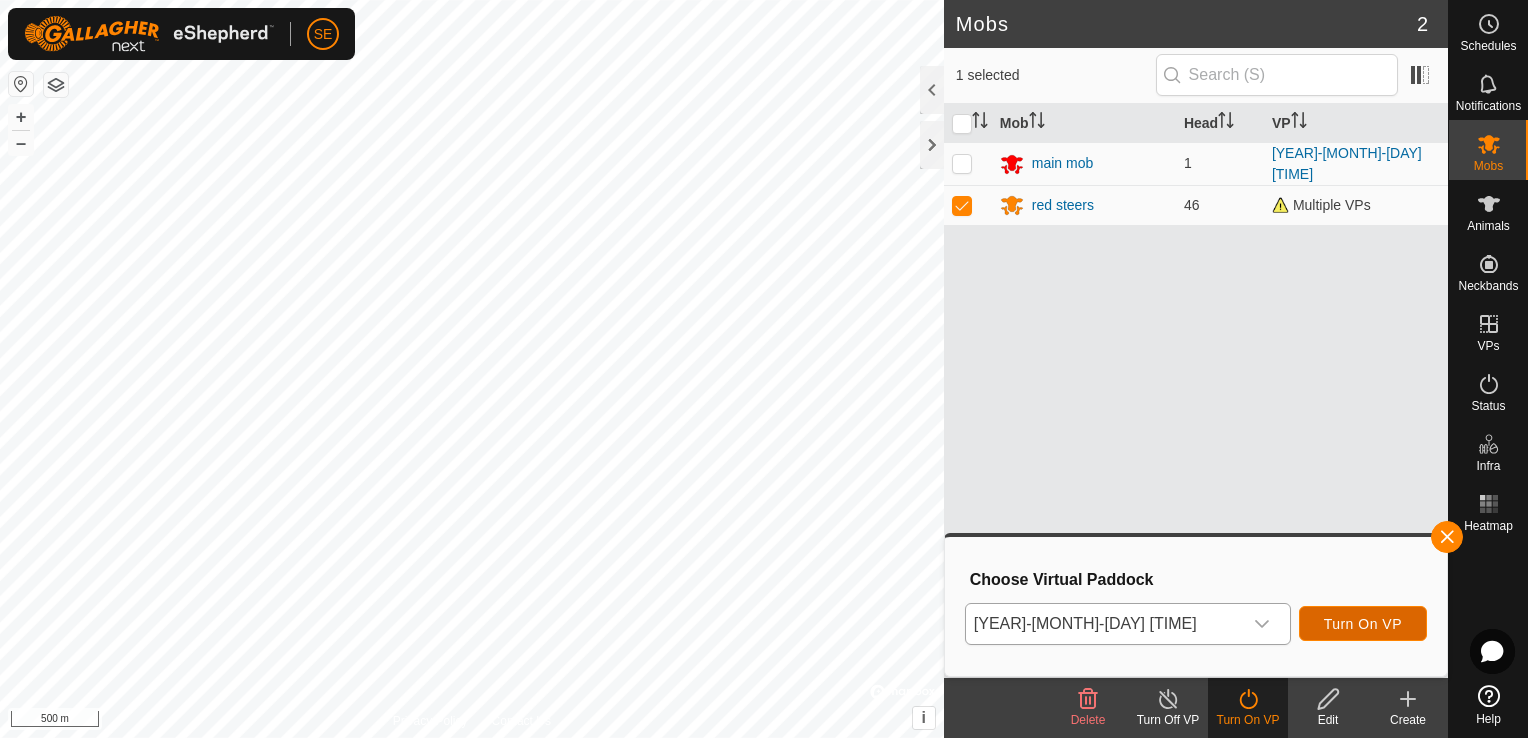 click on "Turn On VP" at bounding box center [1363, 624] 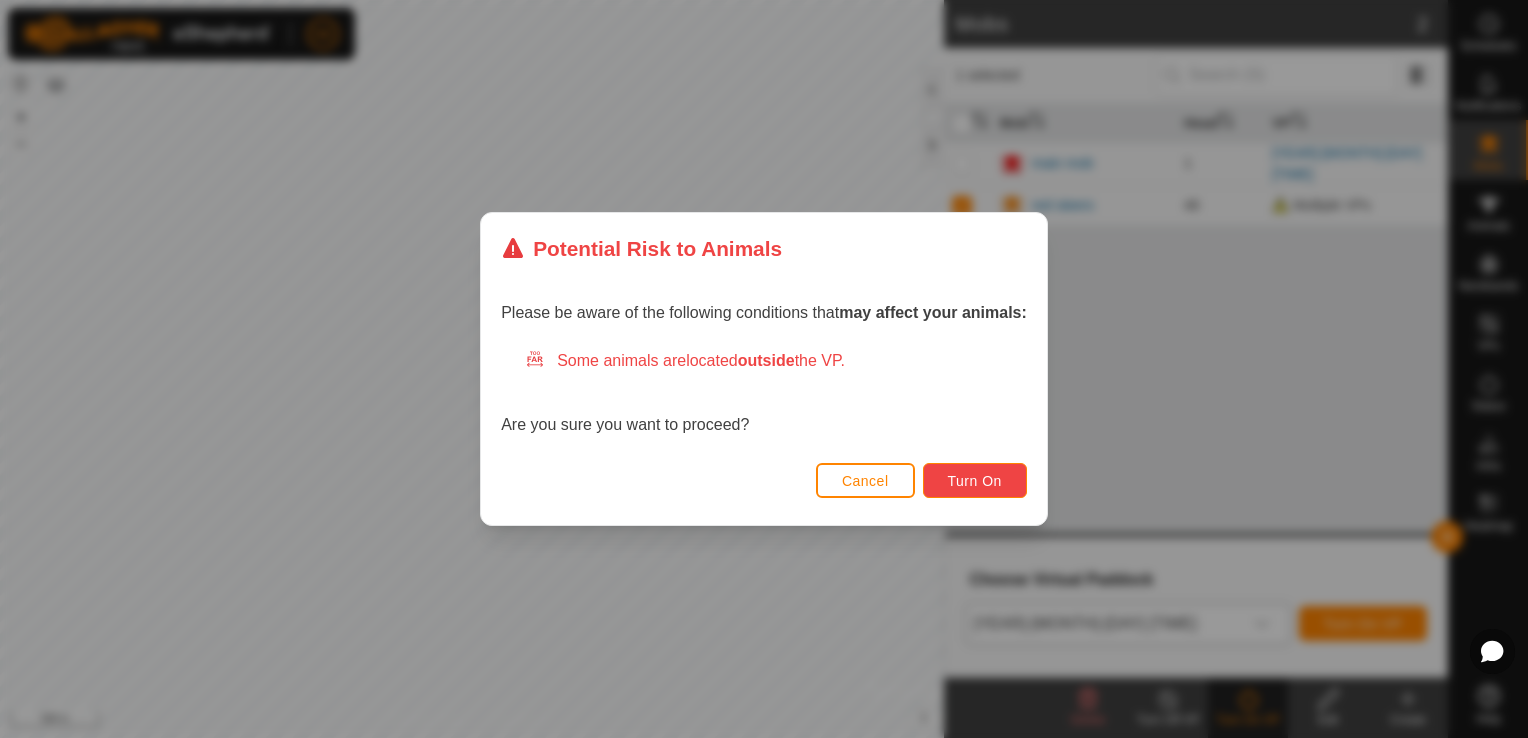 click on "Turn On" at bounding box center [975, 480] 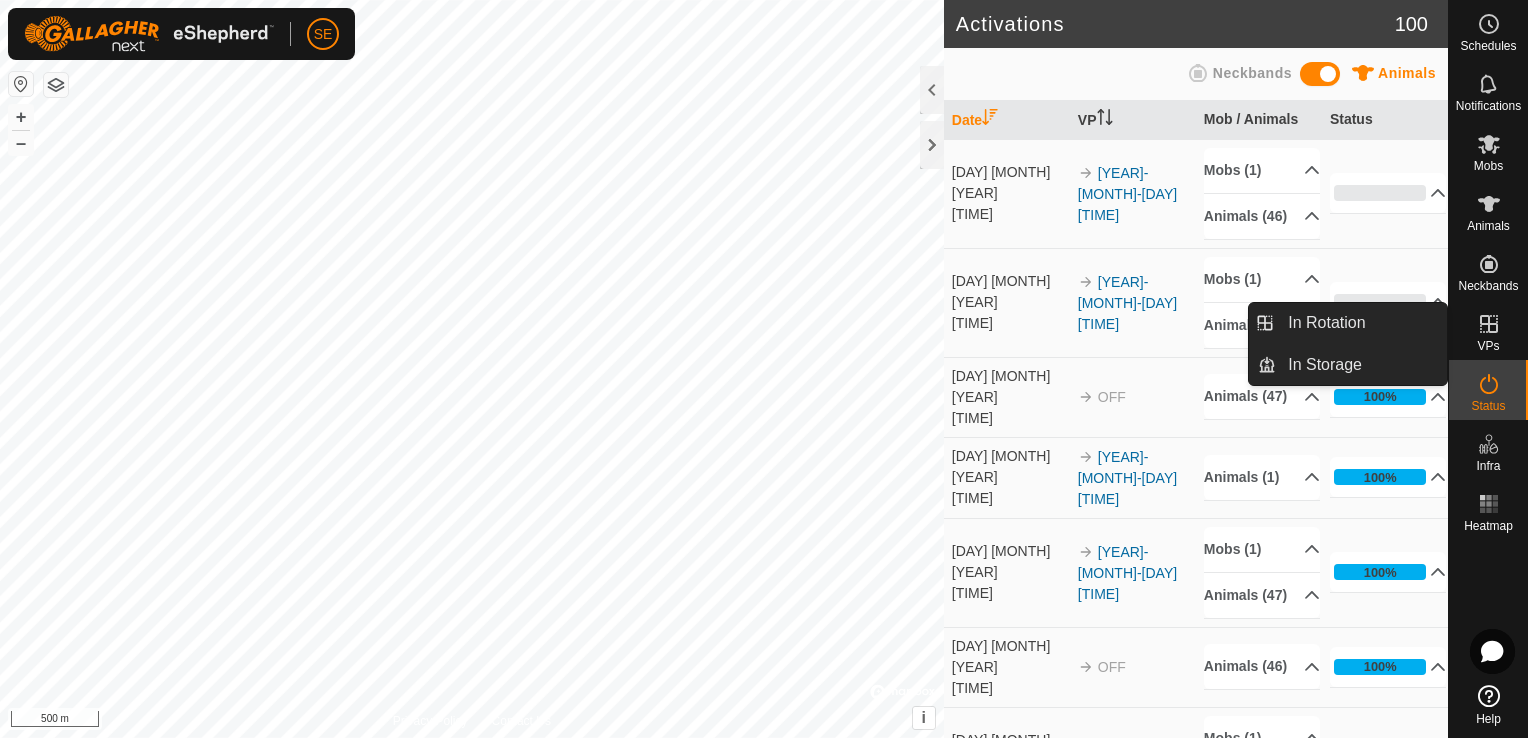 click 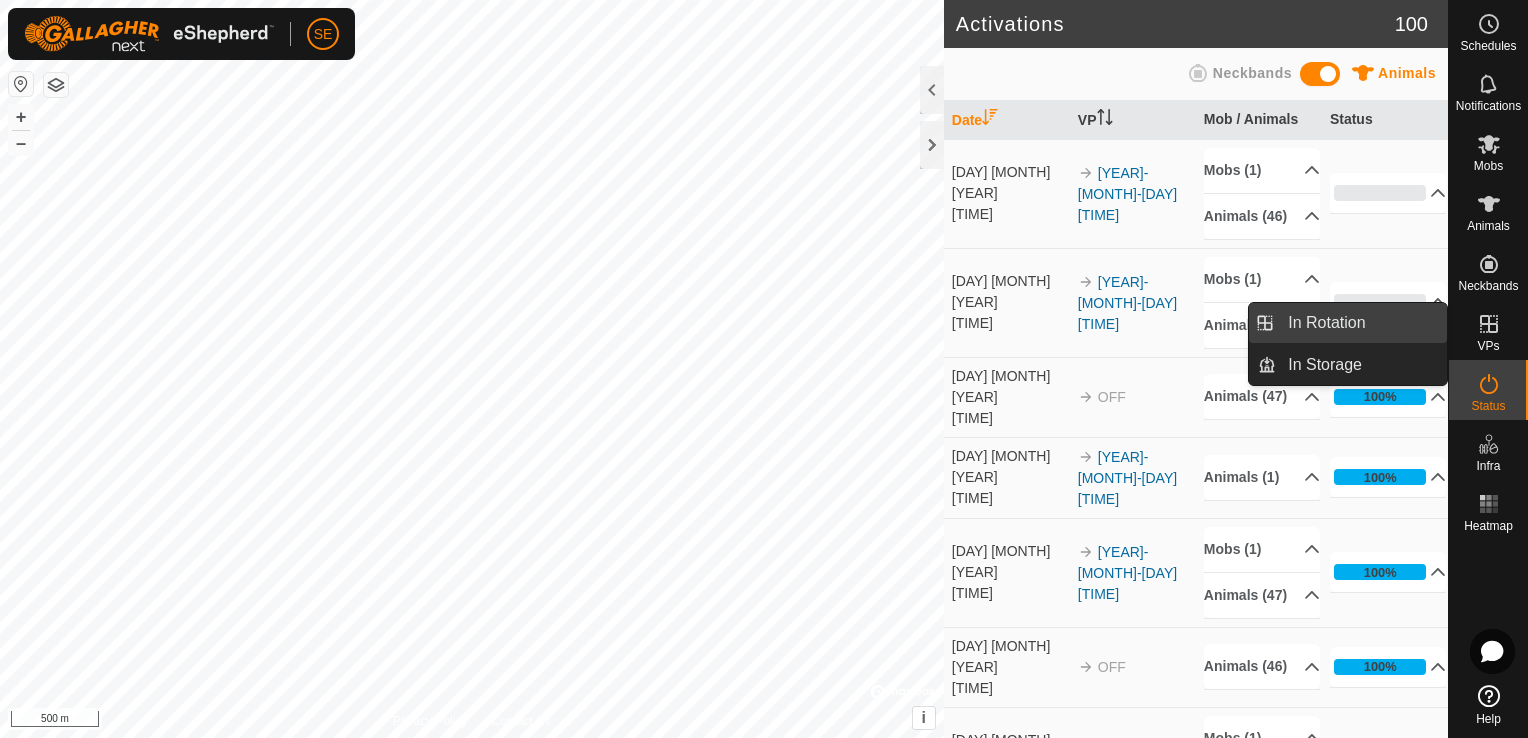 click on "In Rotation" at bounding box center [1361, 323] 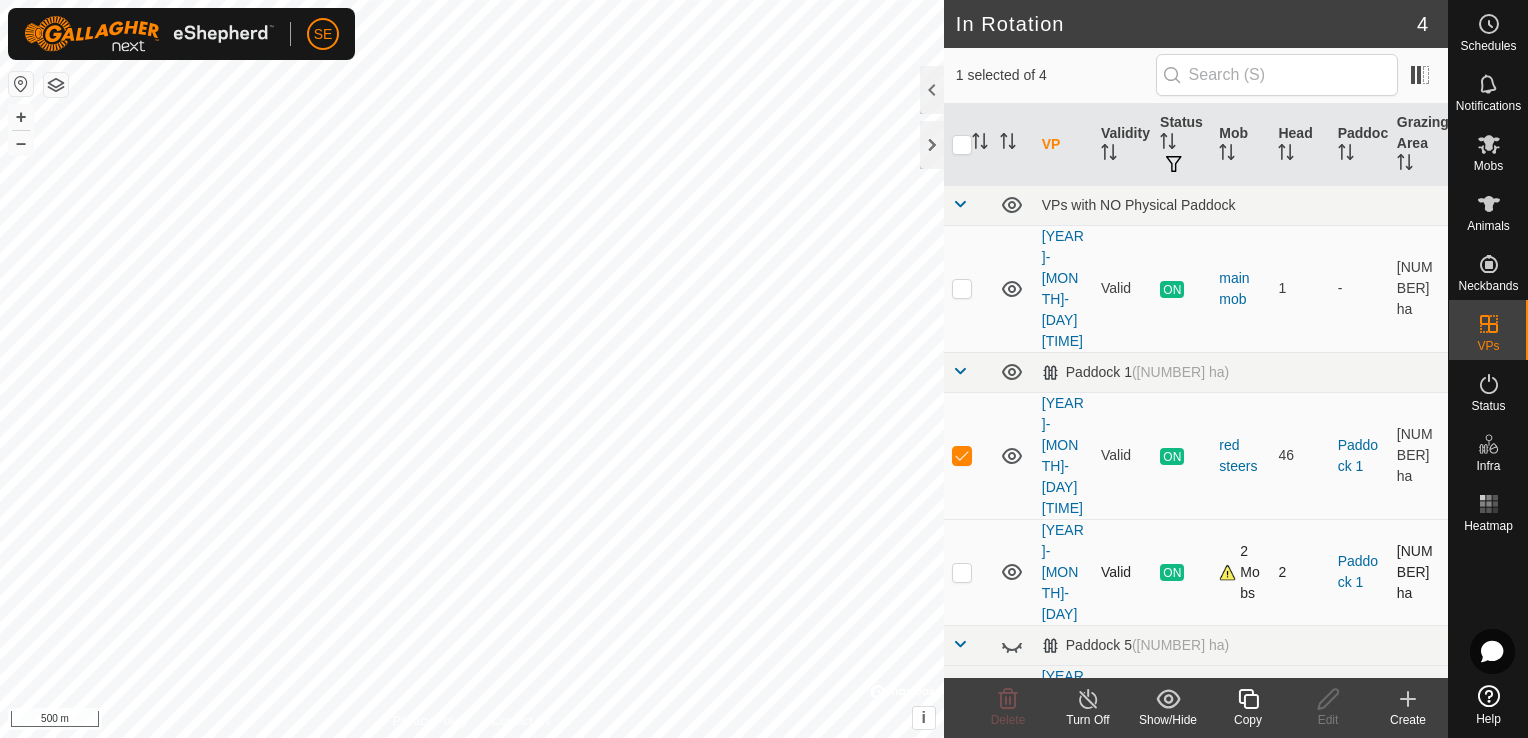click at bounding box center (962, 572) 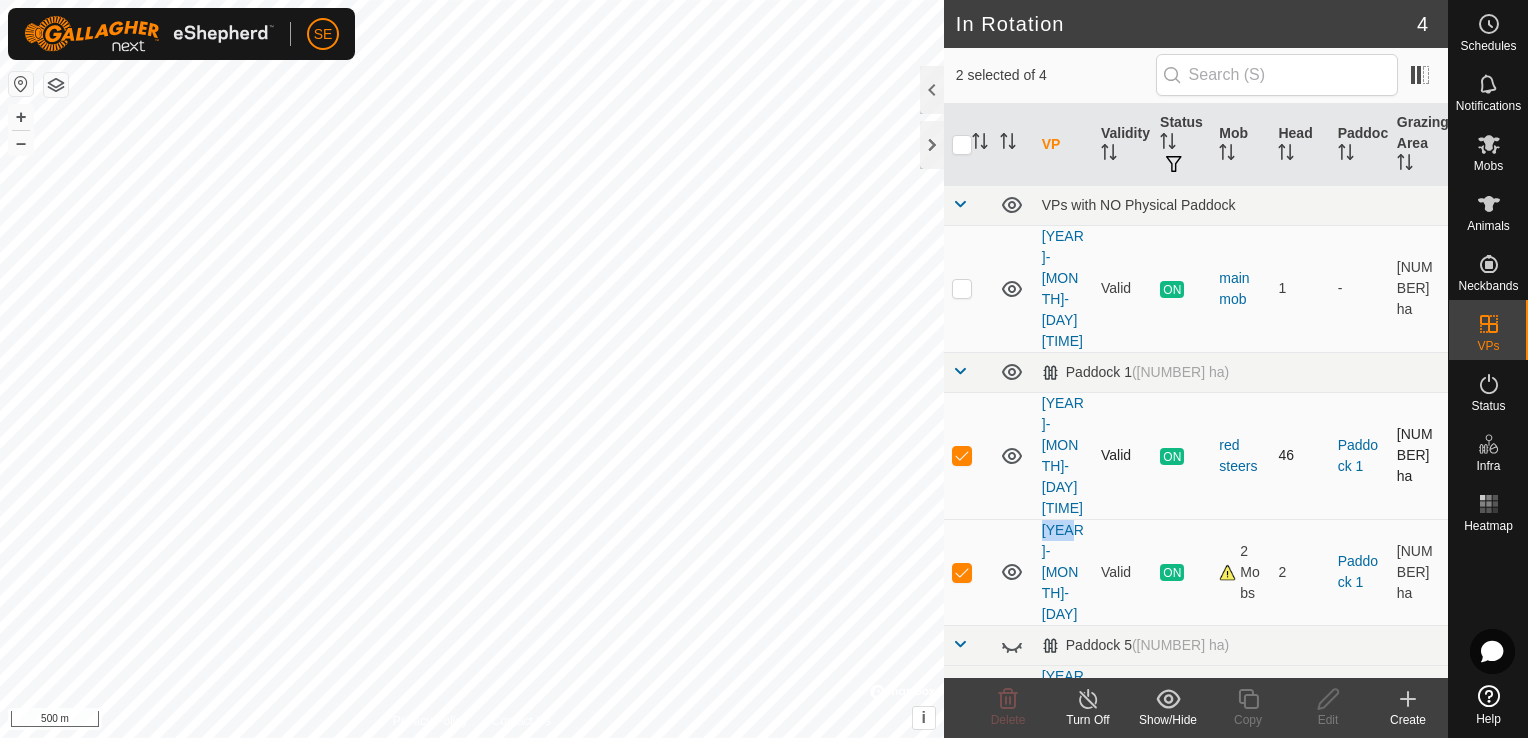 drag, startPoint x: 965, startPoint y: 478, endPoint x: 966, endPoint y: 388, distance: 90.005554 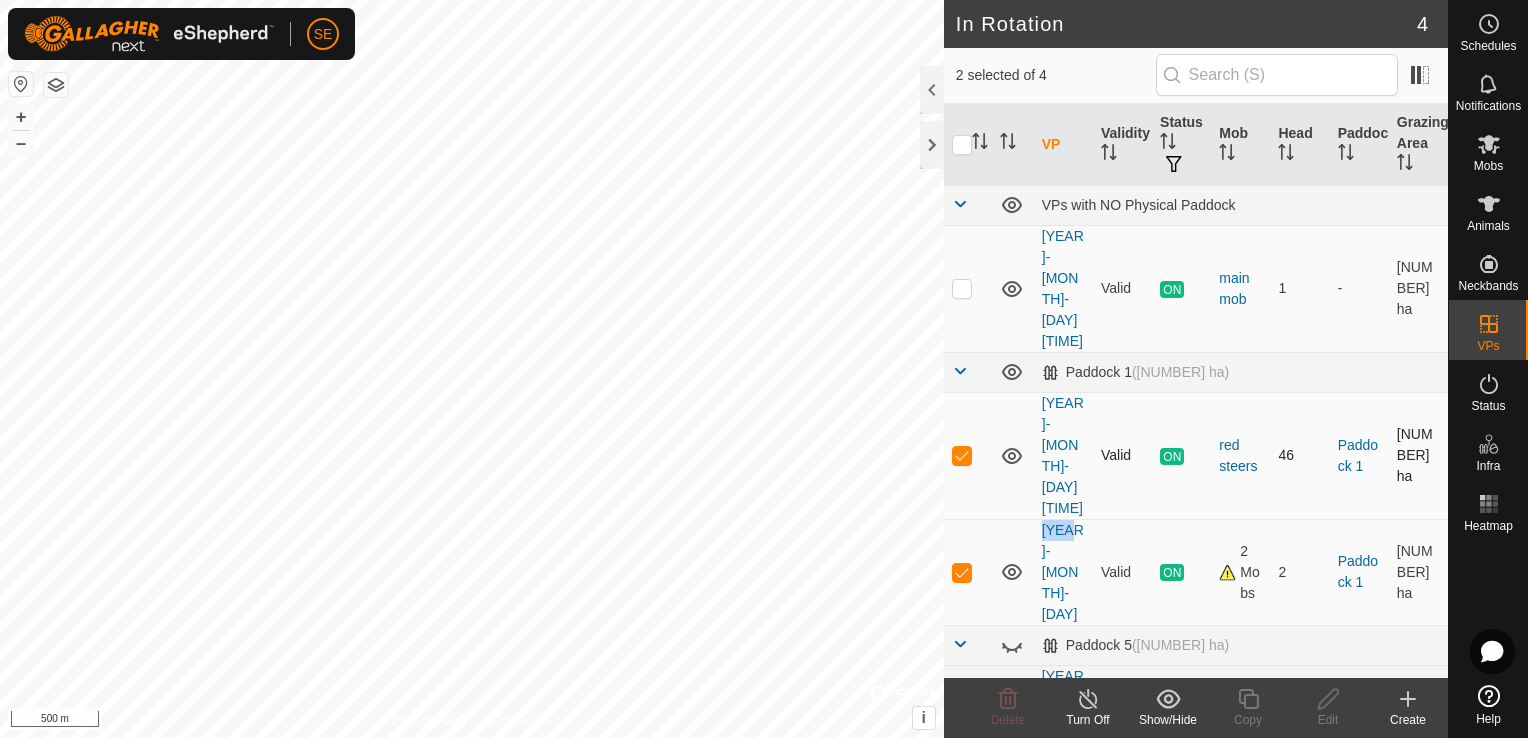 click on "VPs with NO Physical Paddock  [YEAR]-[MONTH]-[DAY] [TIME]  Valid  ON  main mob   1   -   [NUMBER] ha   Paddock 1   ([NUMBER] ha) [YEAR]-[MONTH]-[DAY] [TIME]  Valid  ON  red steers   46   Paddock 1   [NUMBER] ha  [YEAR]-[MONTH]-[DAY] [TIME]  Valid  ON  2 Mobs   2   Paddock 1   [NUMBER] ha   Paddock 5   ([NUMBER] ha) [YEAR]-[MONTH]-[DAY] [TIME]  Valid  ON  red steers   1   Paddock 5   [NUMBER] ha" at bounding box center (1196, 488) 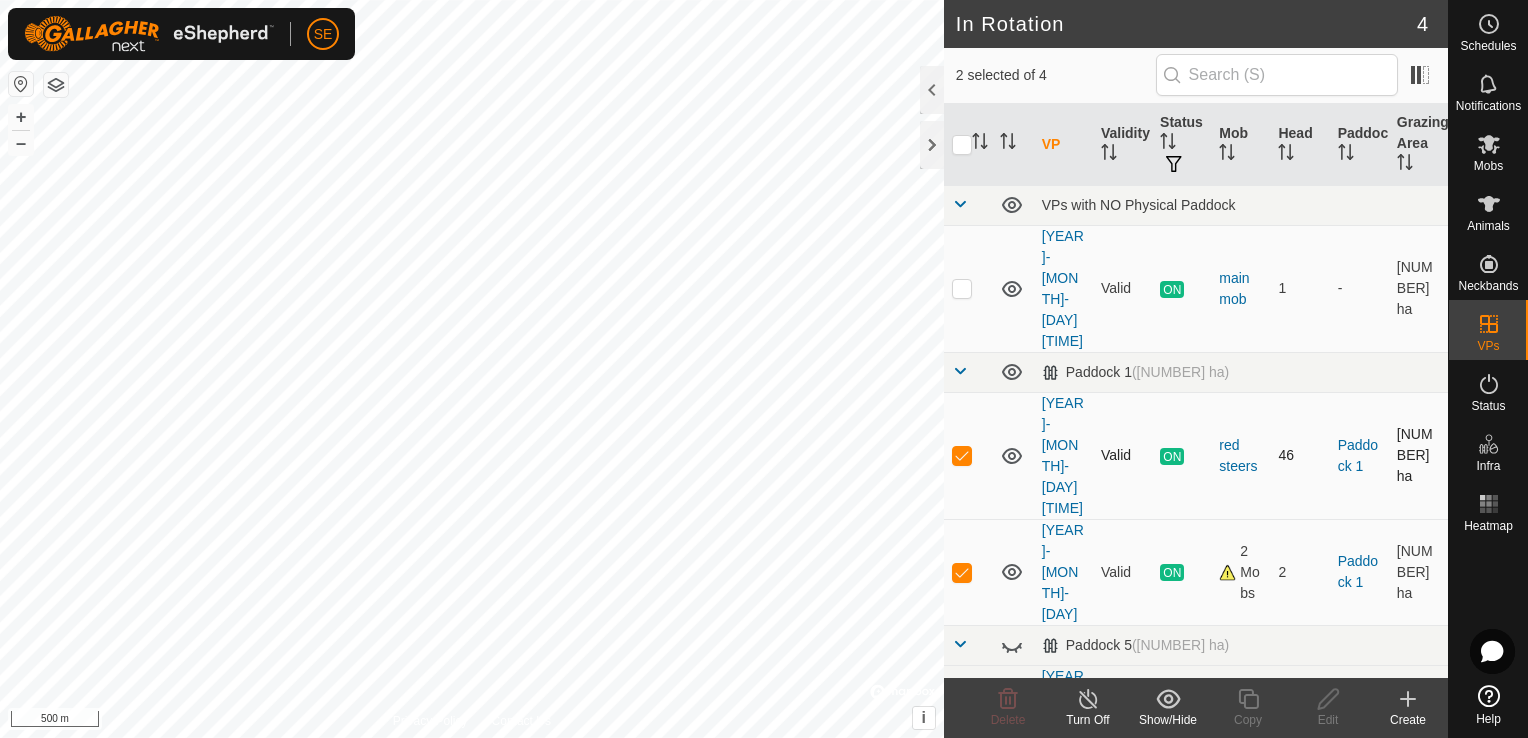 click at bounding box center [962, 455] 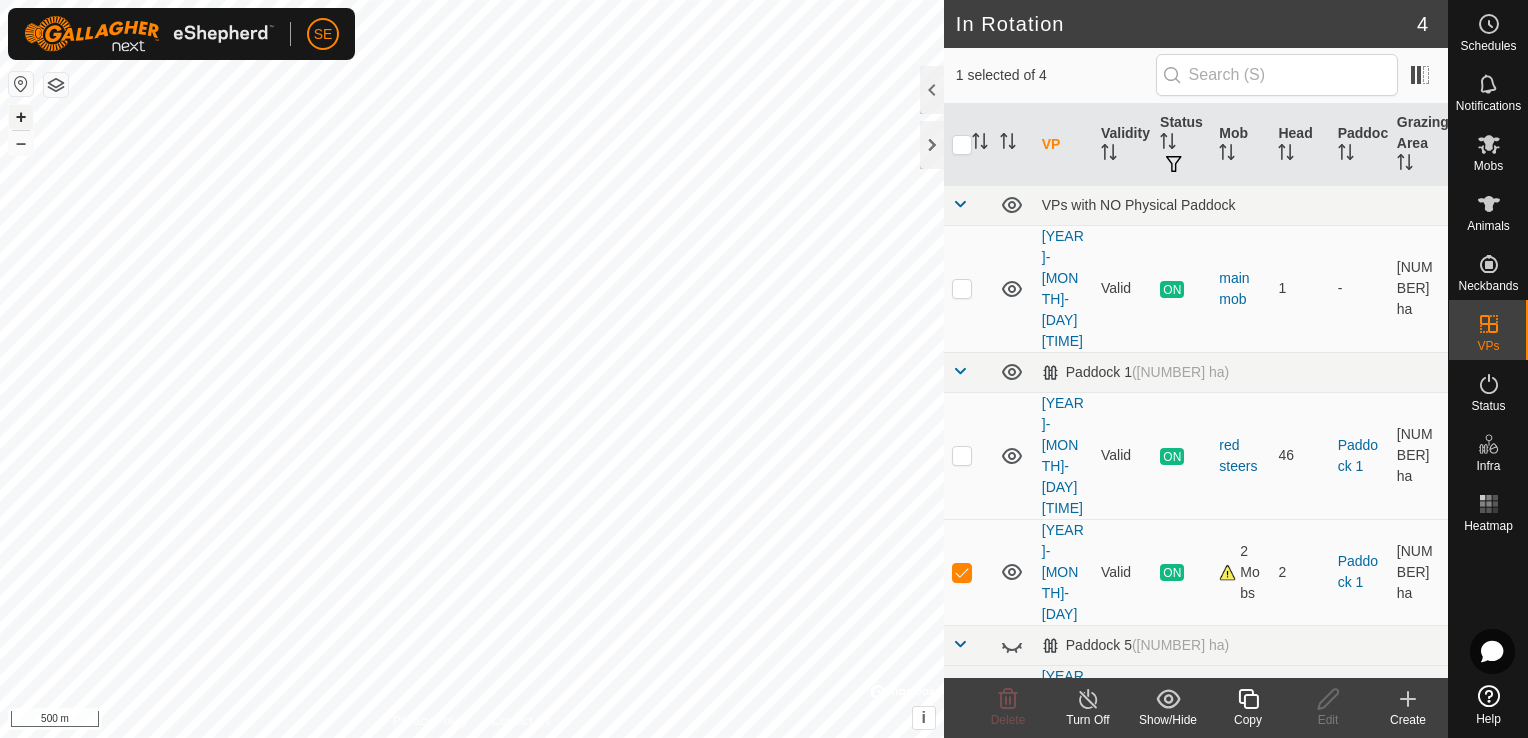 click on "+" at bounding box center (21, 117) 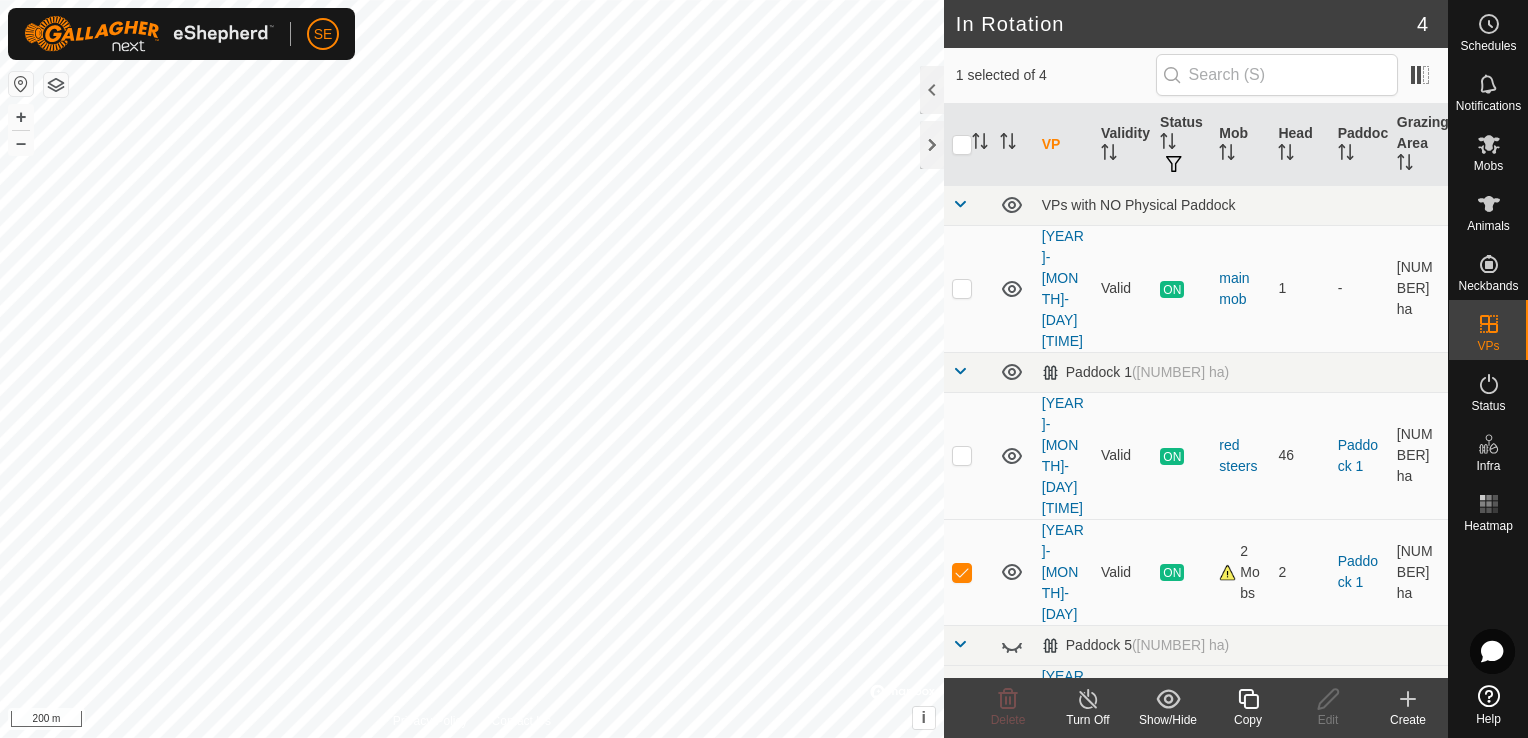 click 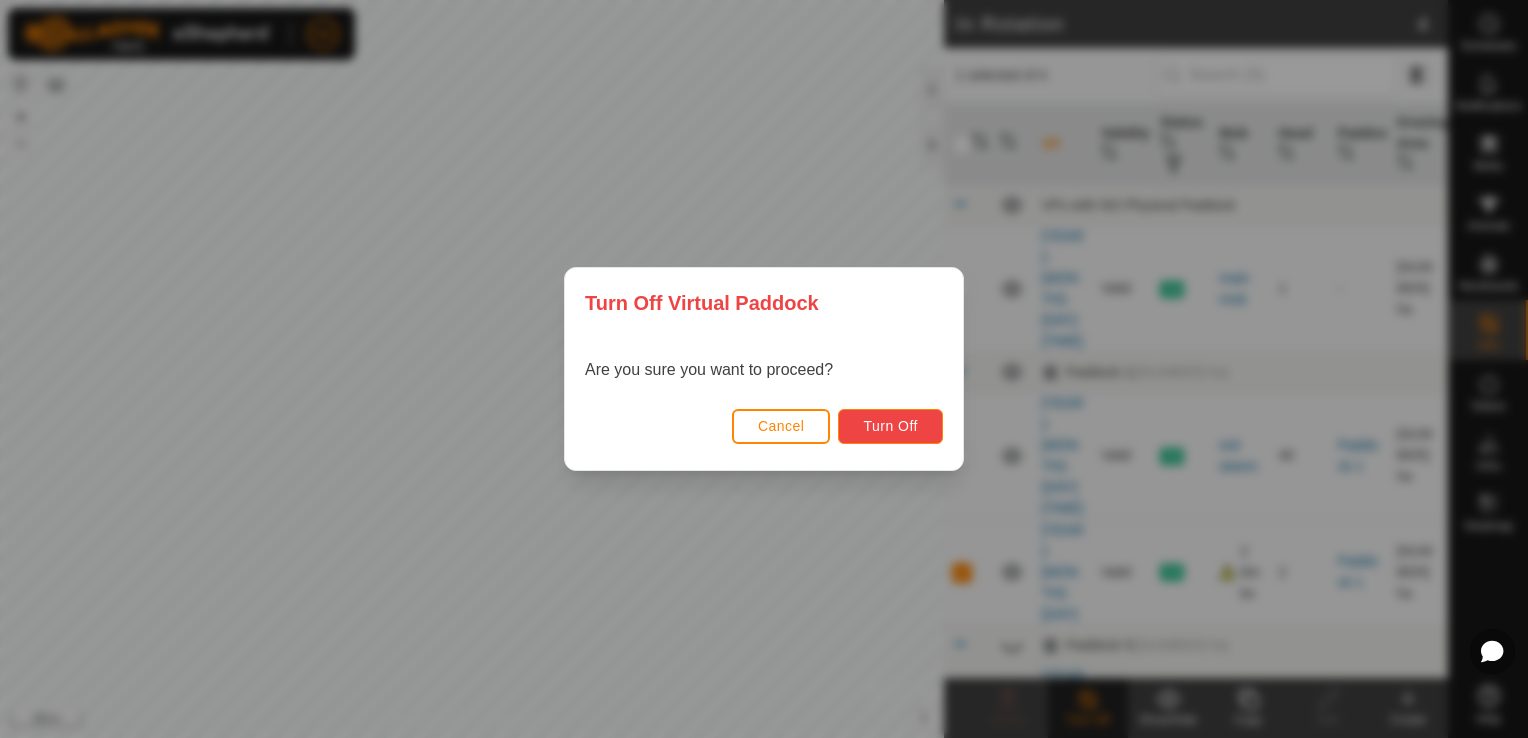 click on "Turn Off" at bounding box center (890, 426) 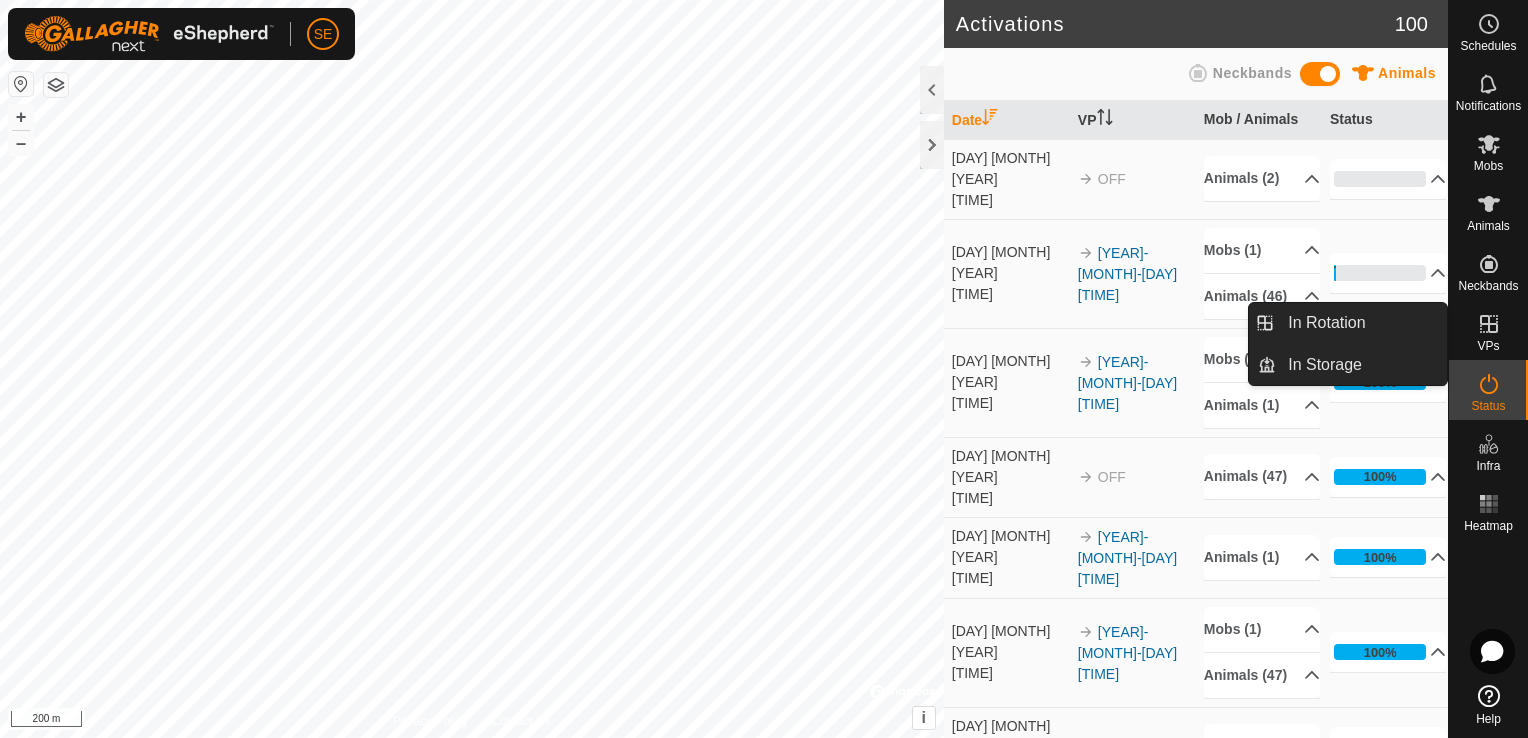click on "VPs" at bounding box center (1488, 330) 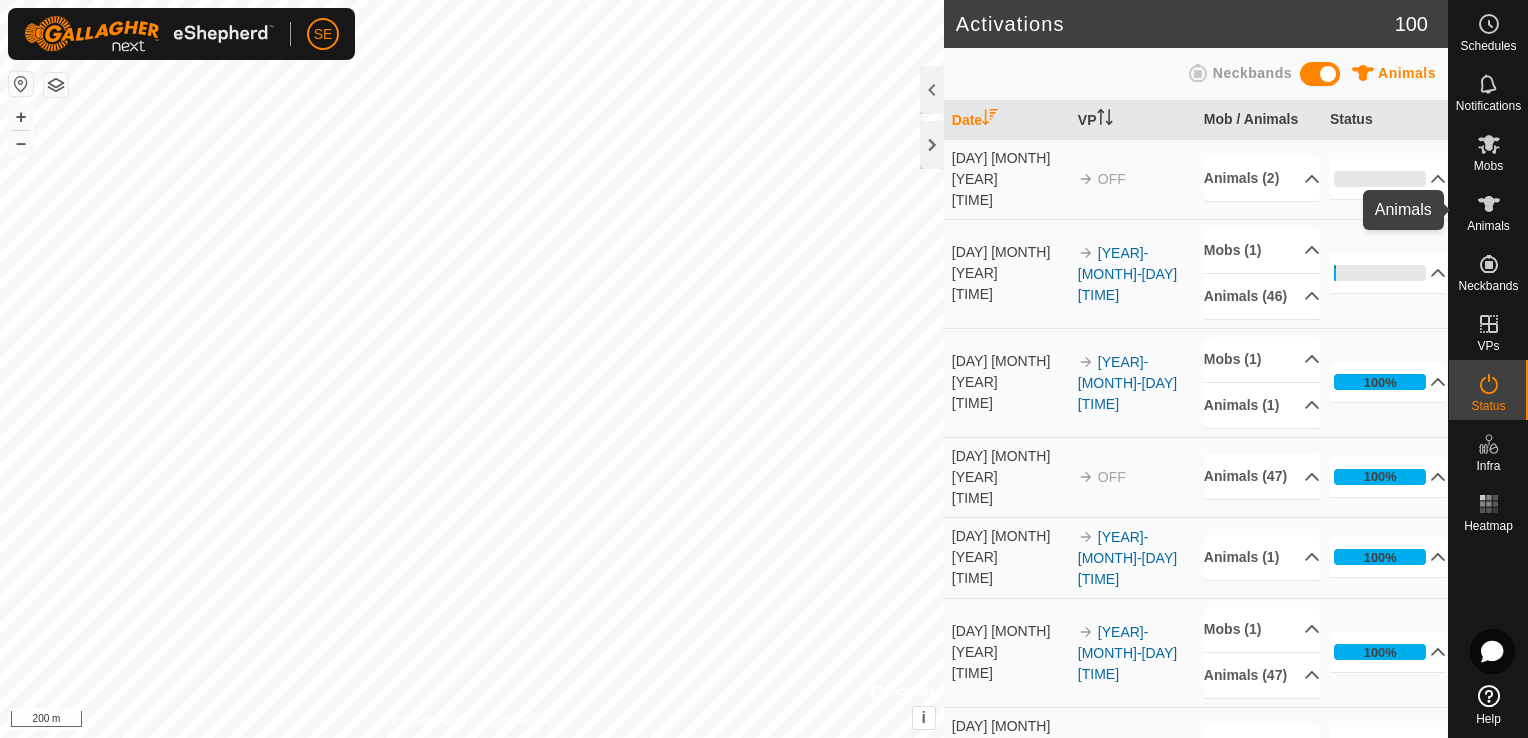 click 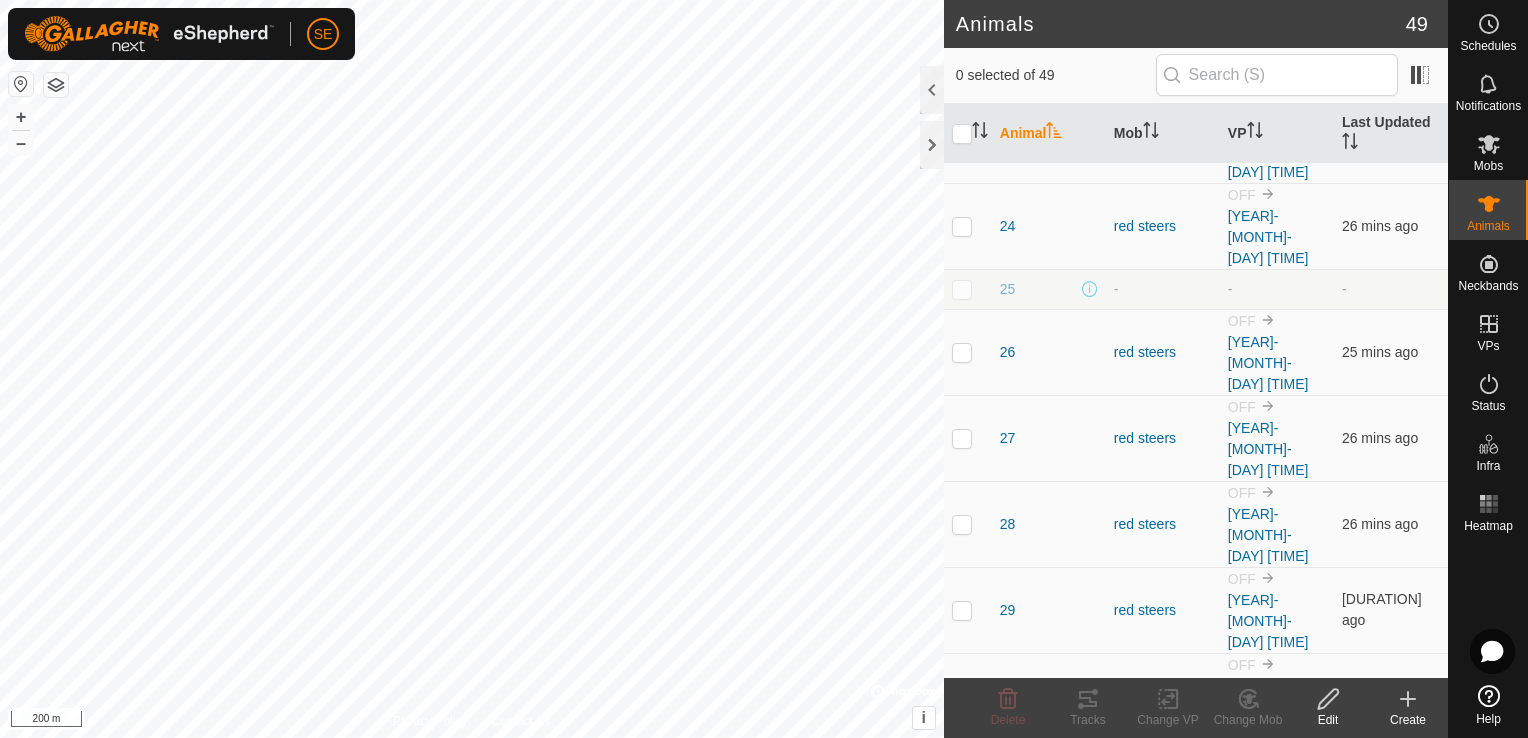 scroll, scrollTop: 1234, scrollLeft: 0, axis: vertical 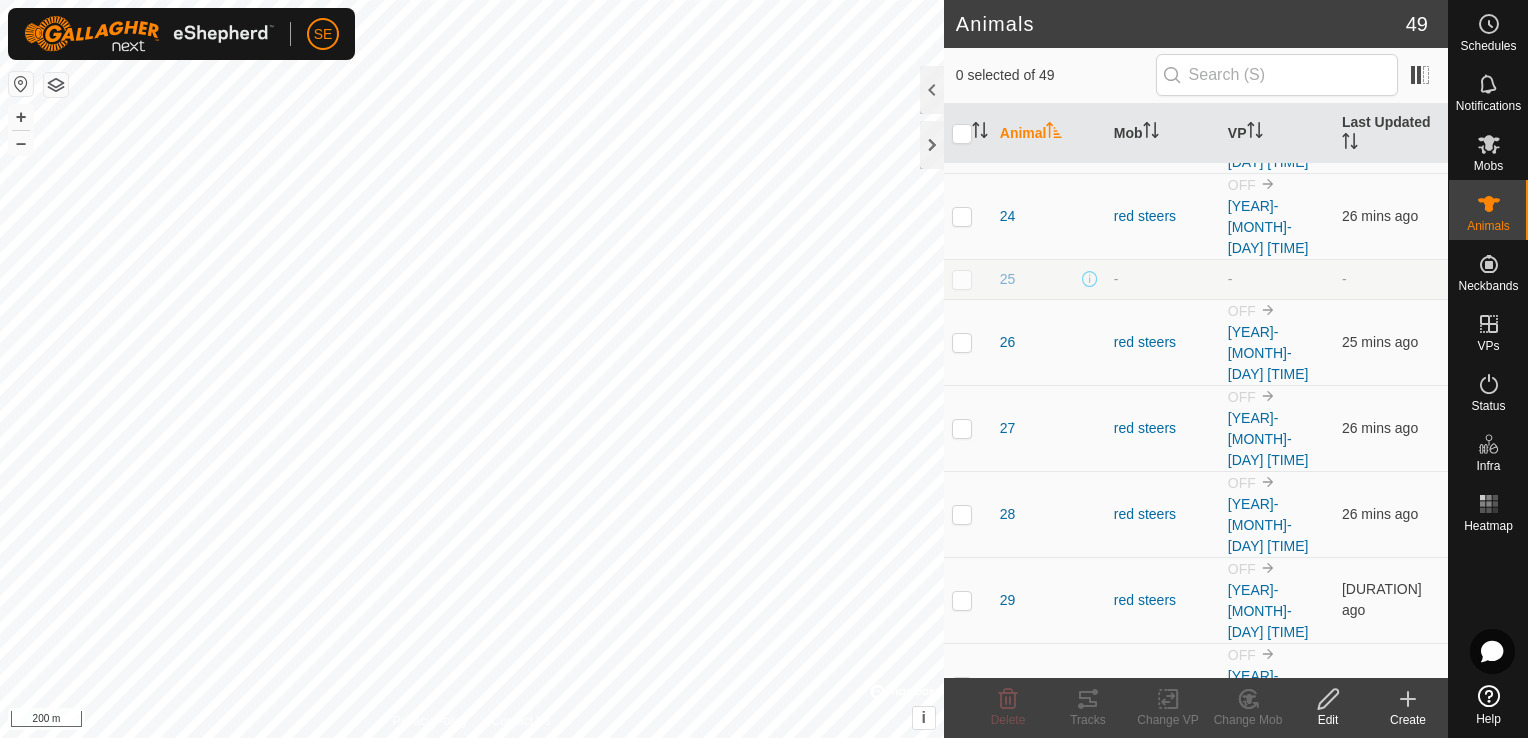 click on "main mob" at bounding box center (1163, 1879) 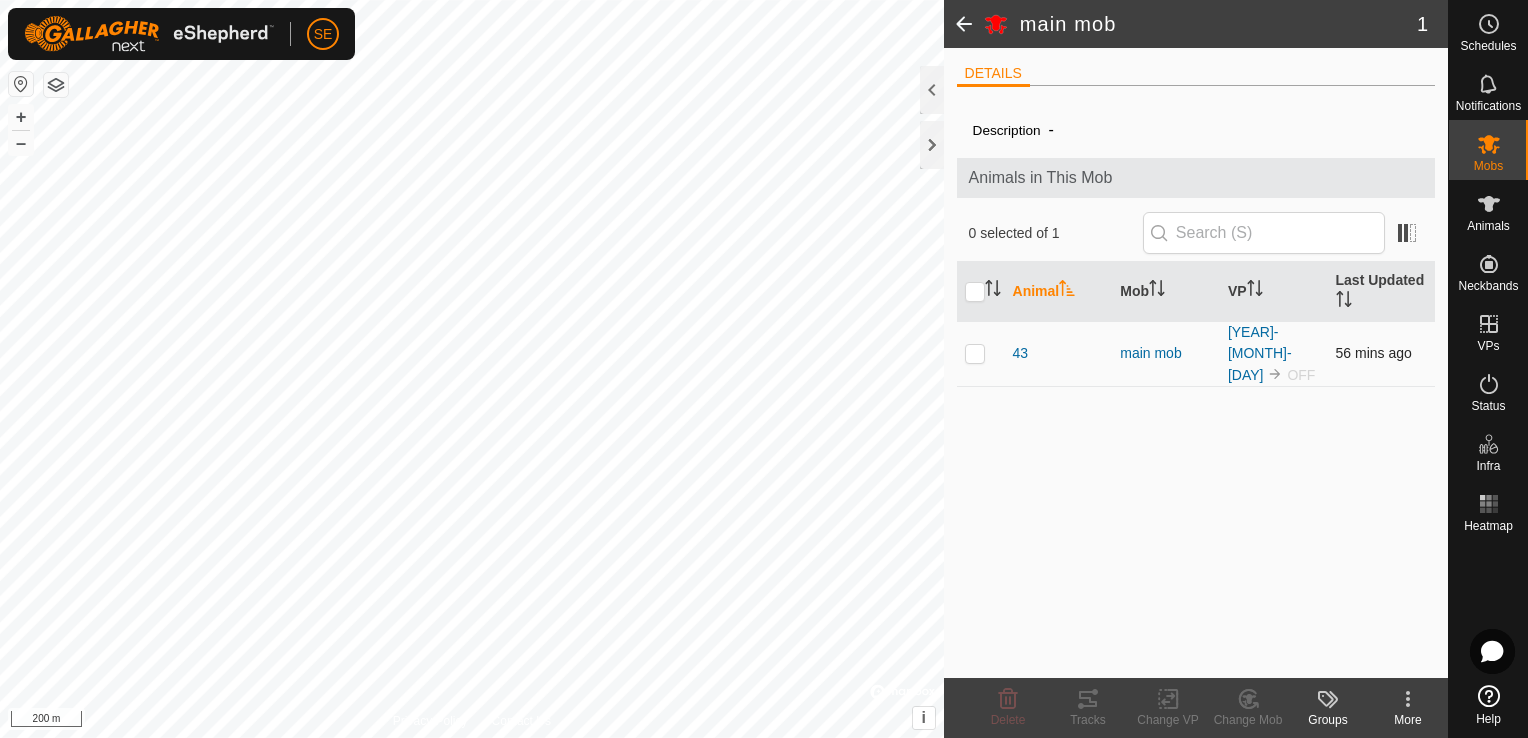 click at bounding box center [975, 353] 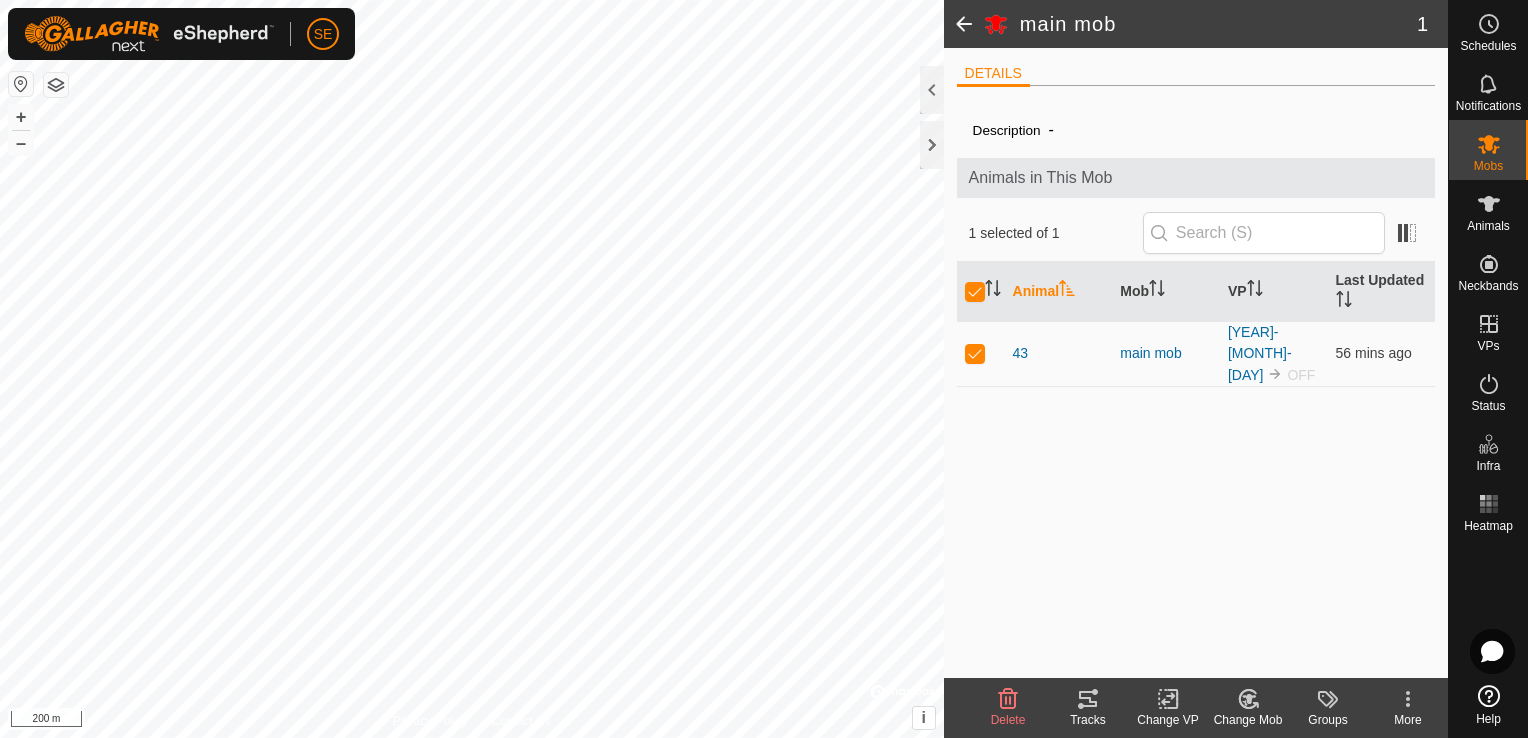 checkbox on "true" 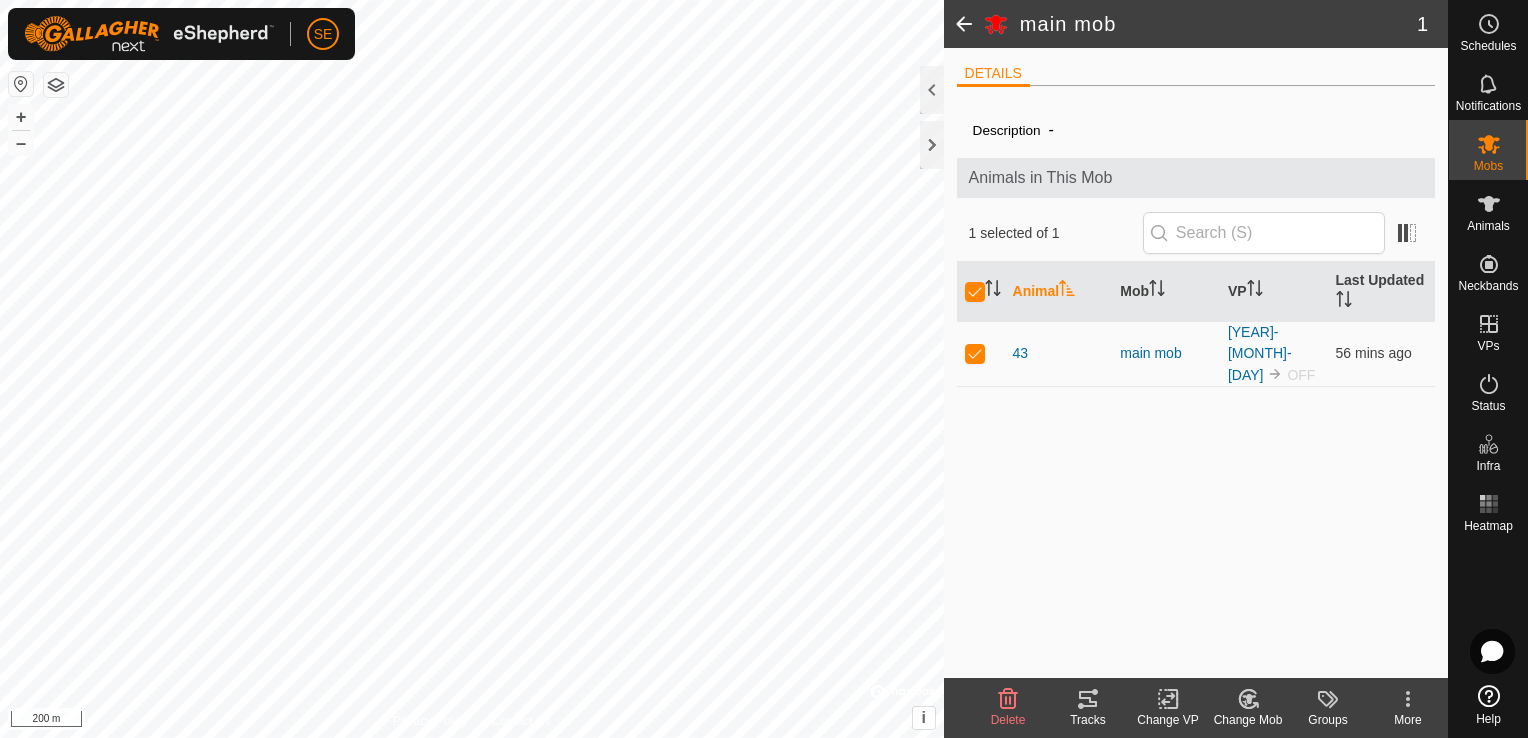 checkbox on "true" 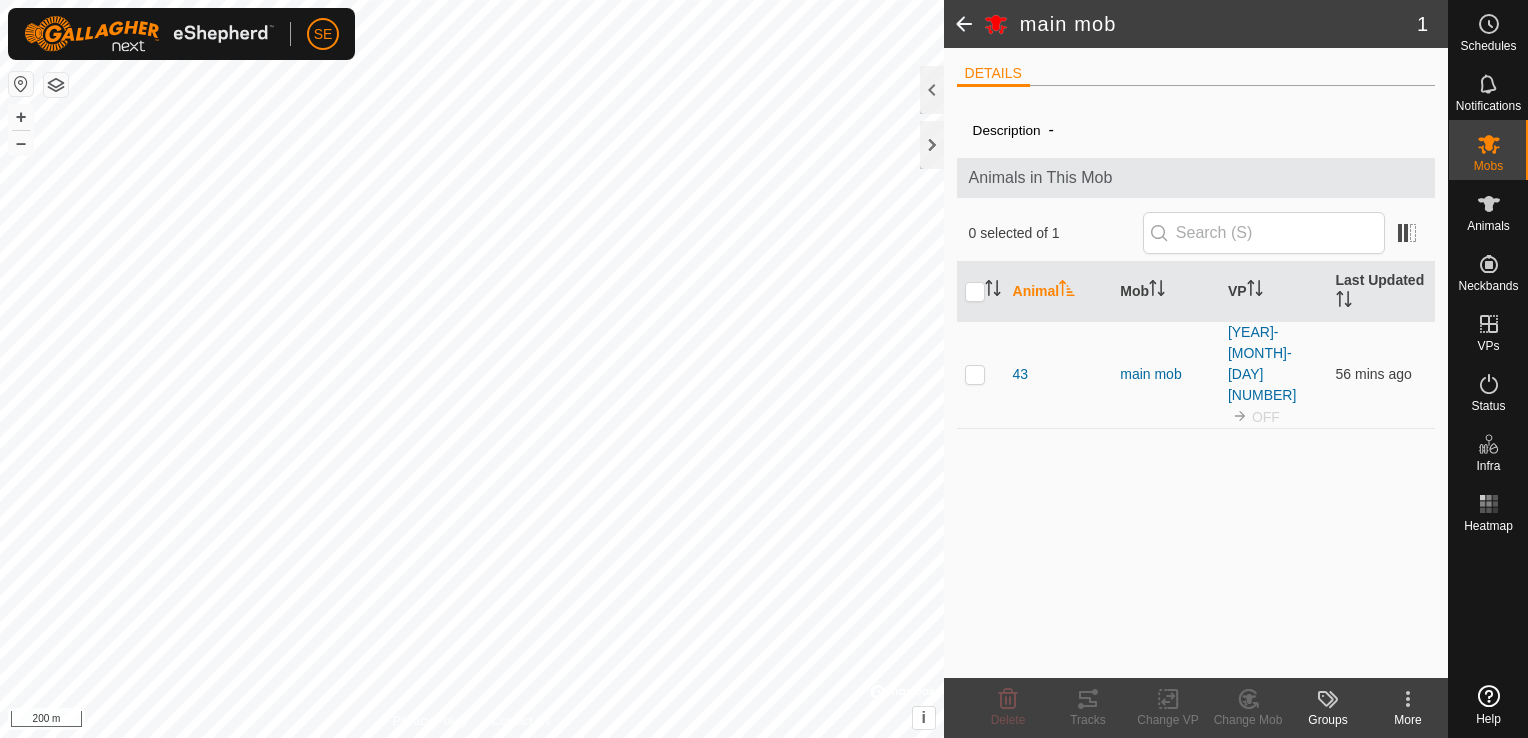 scroll, scrollTop: 0, scrollLeft: 0, axis: both 